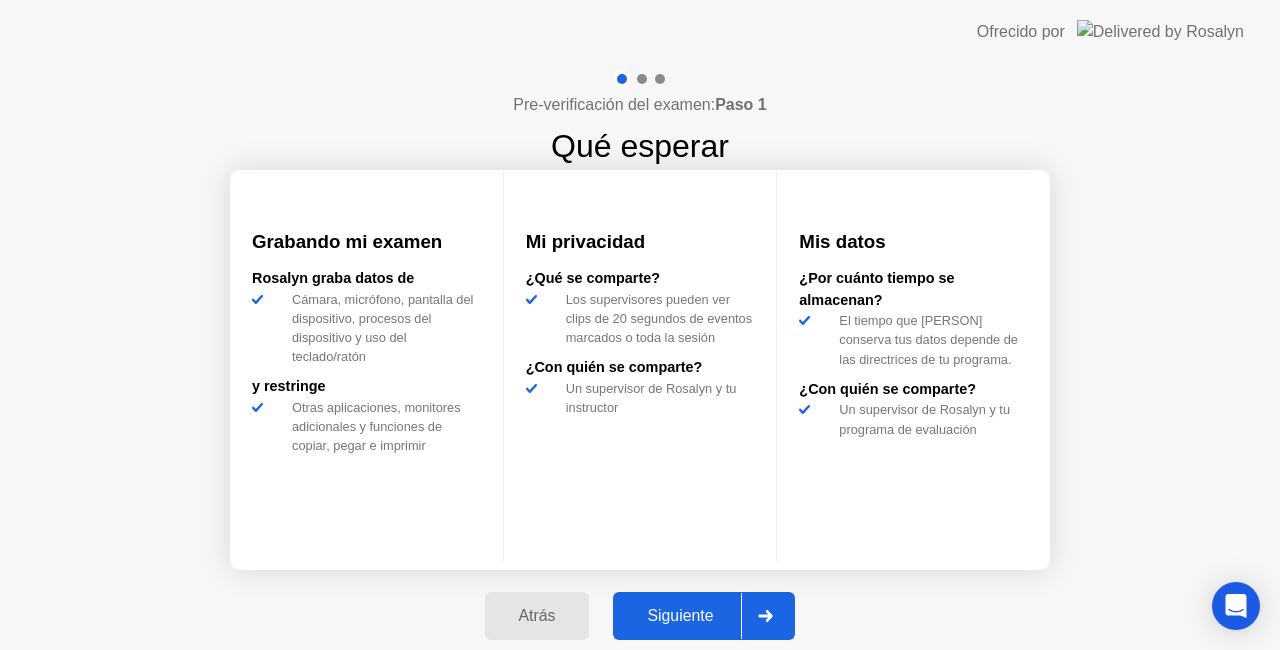 click on "Siguiente" 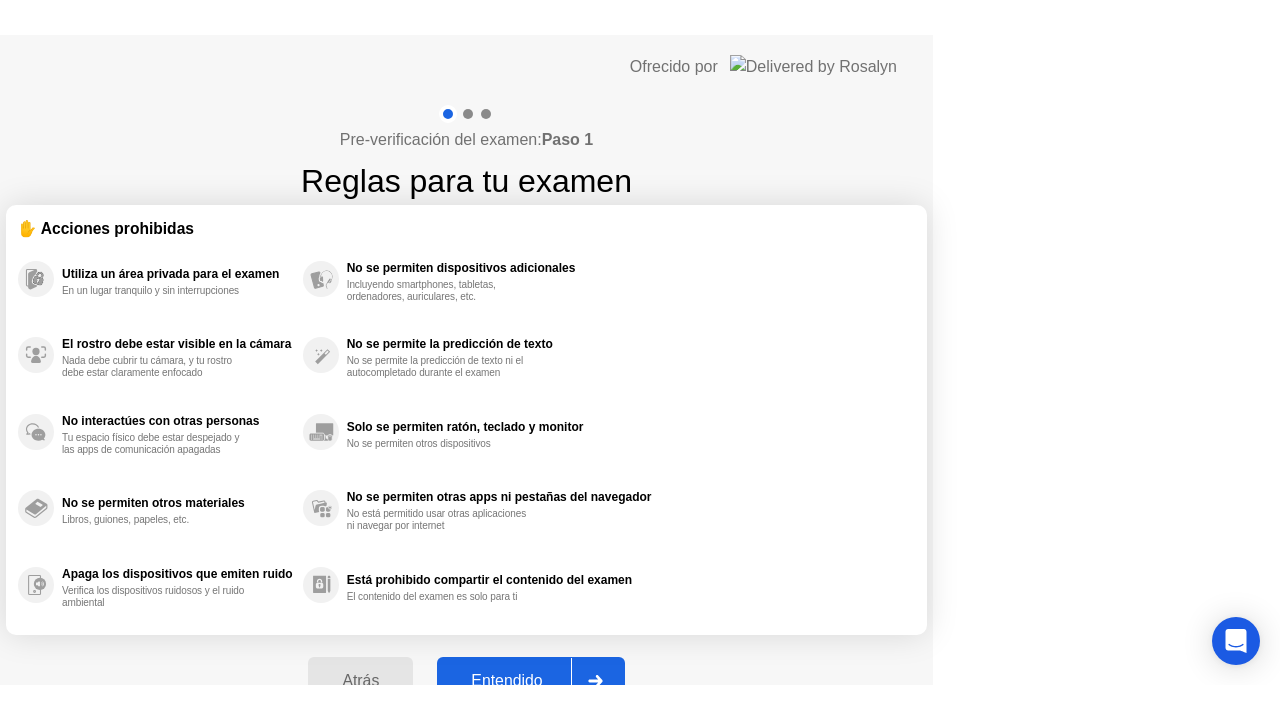 scroll, scrollTop: 0, scrollLeft: 0, axis: both 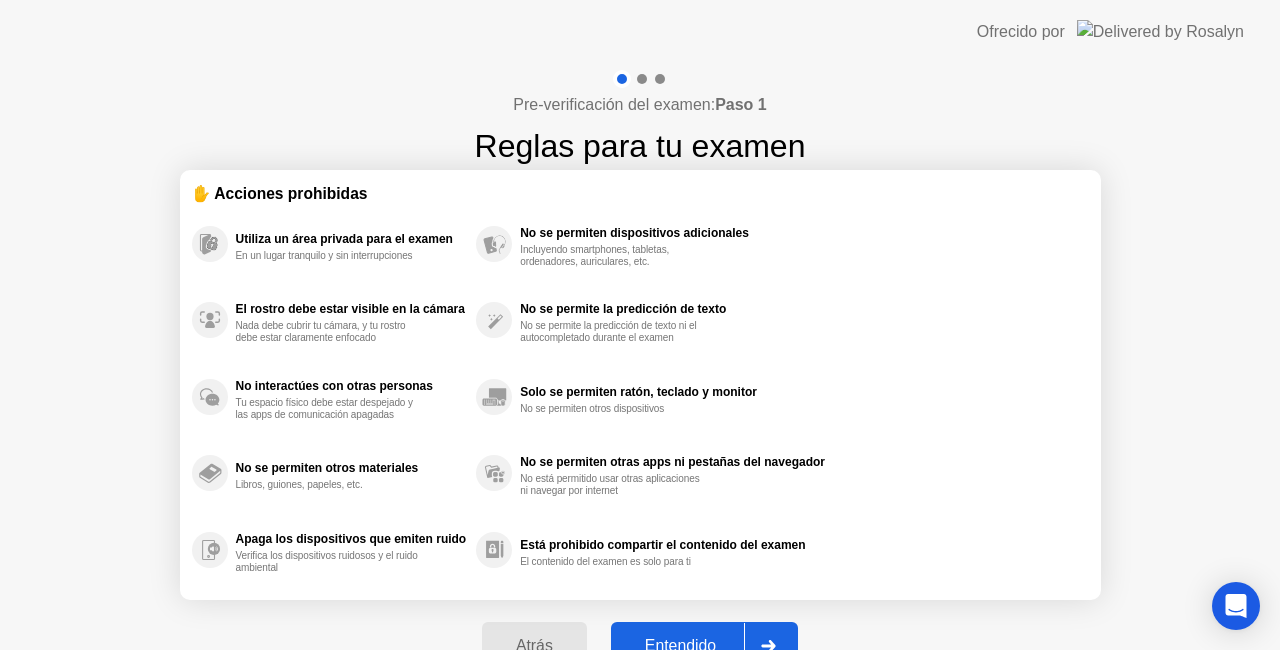 click on "Entendido" 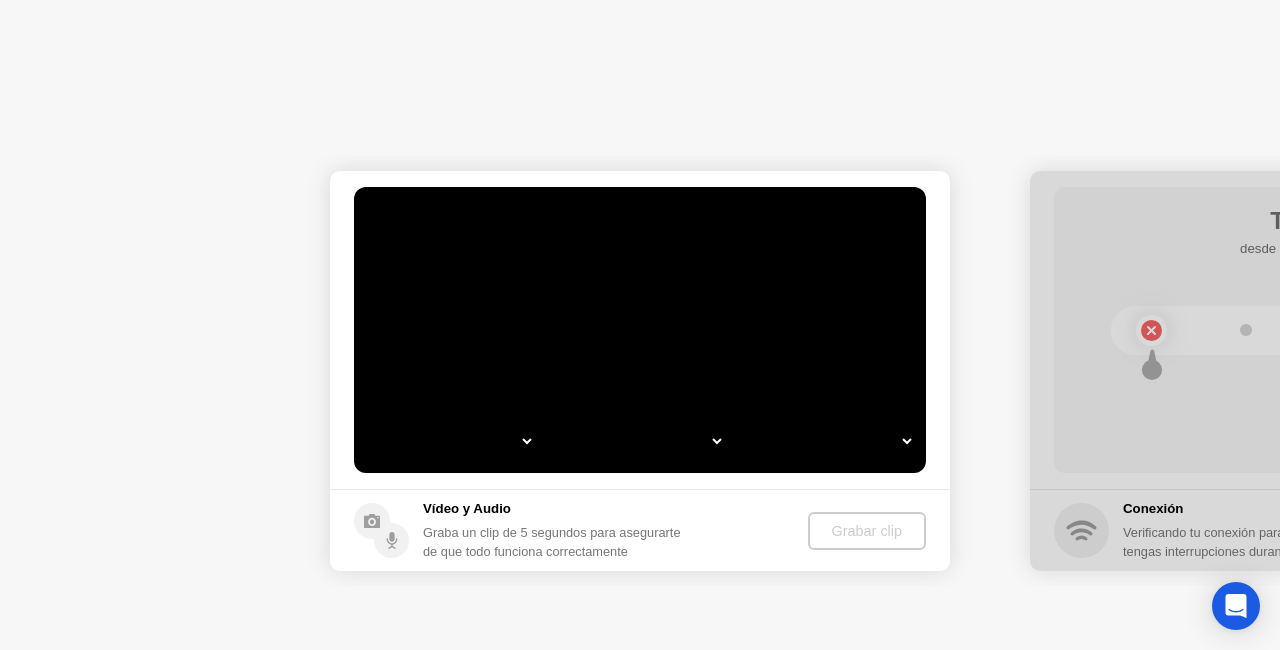 select on "*" 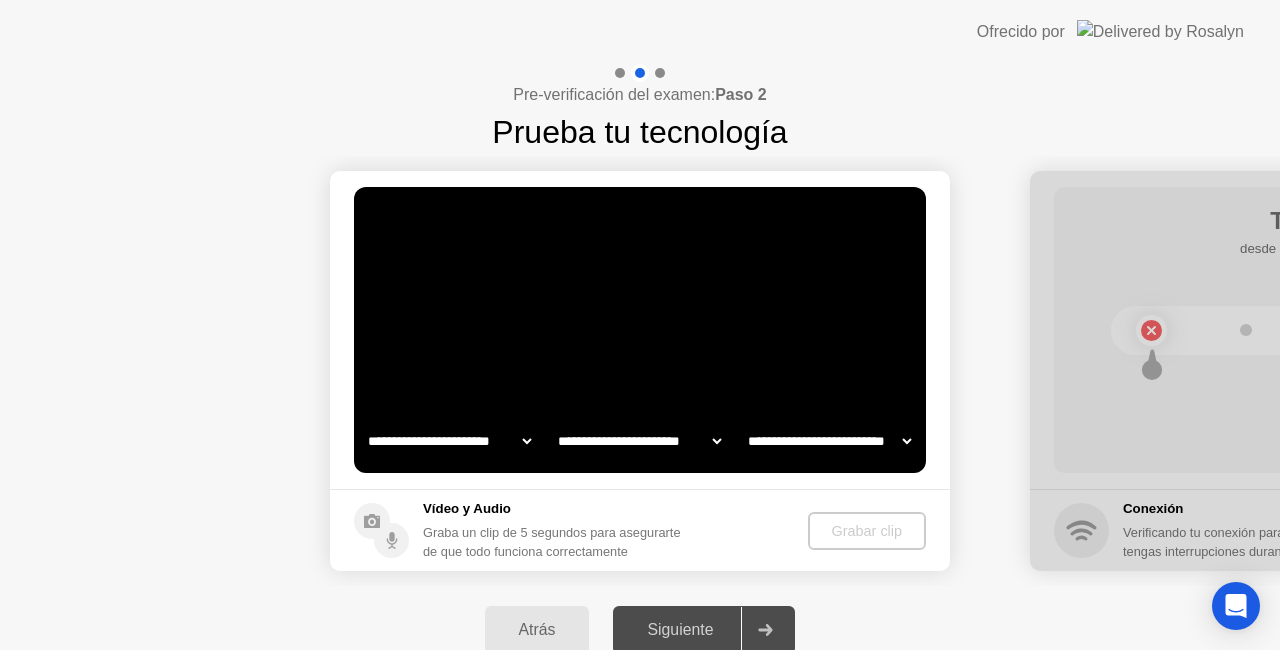 select on "**********" 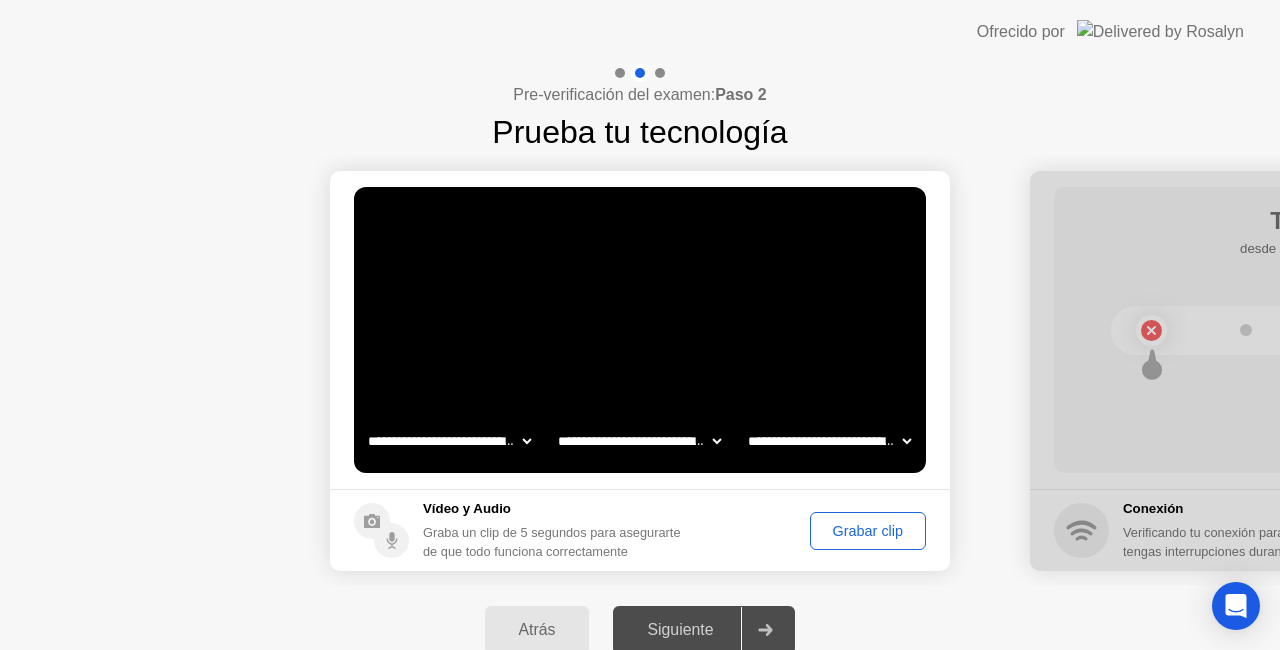 click on "Grabar clip" 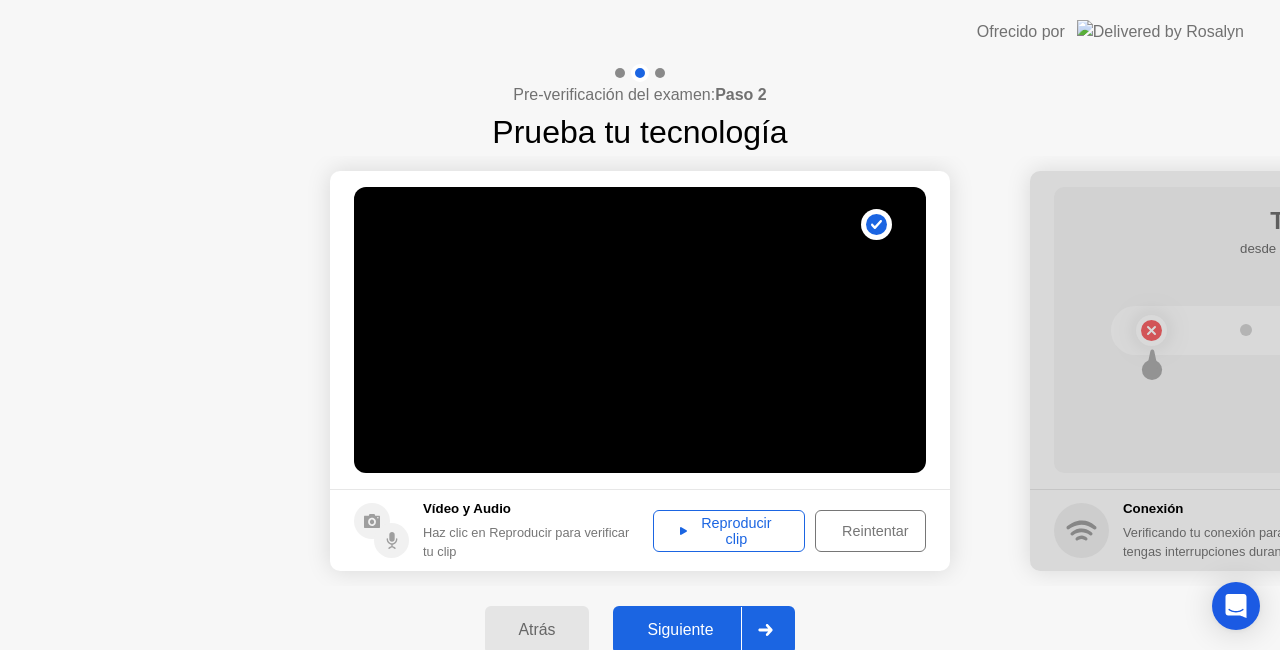 click on "Reproducir clip" 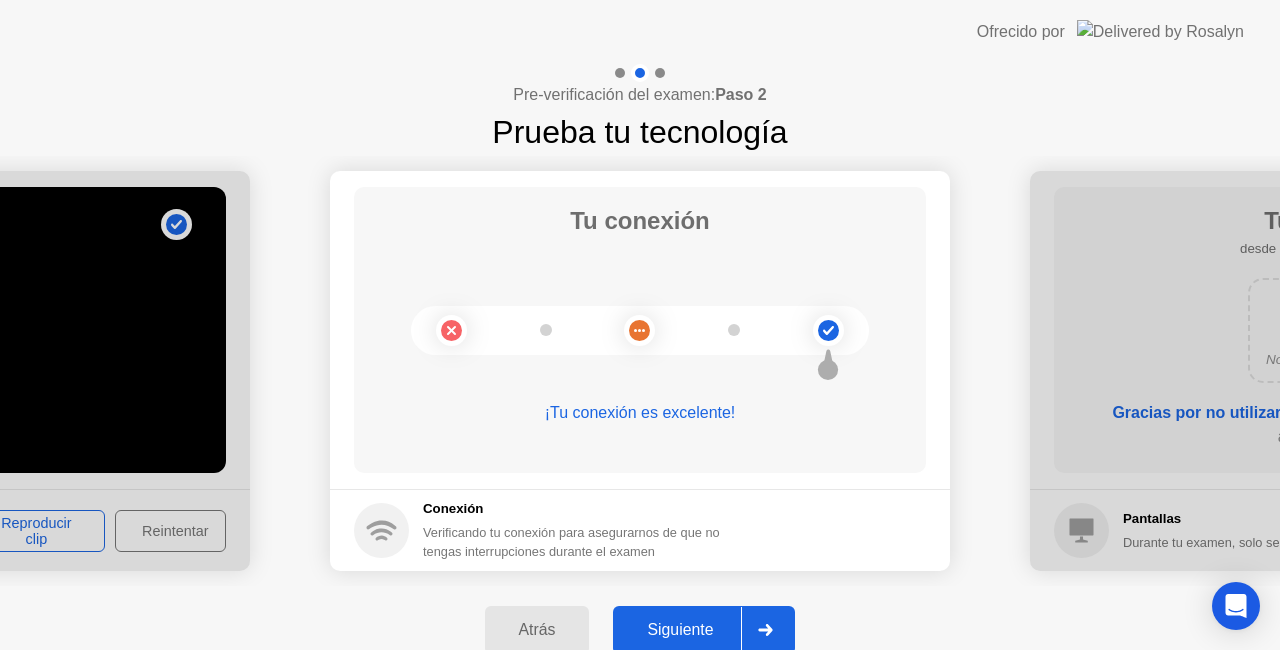 click on "Siguiente" 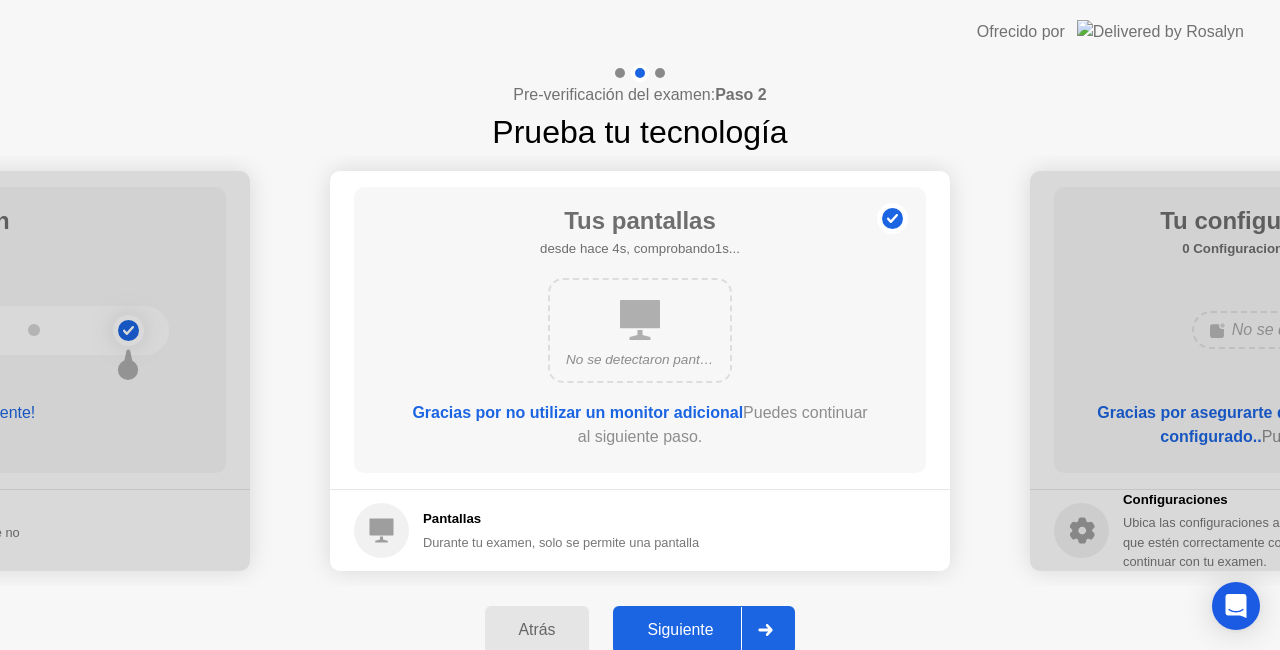 click on "Siguiente" 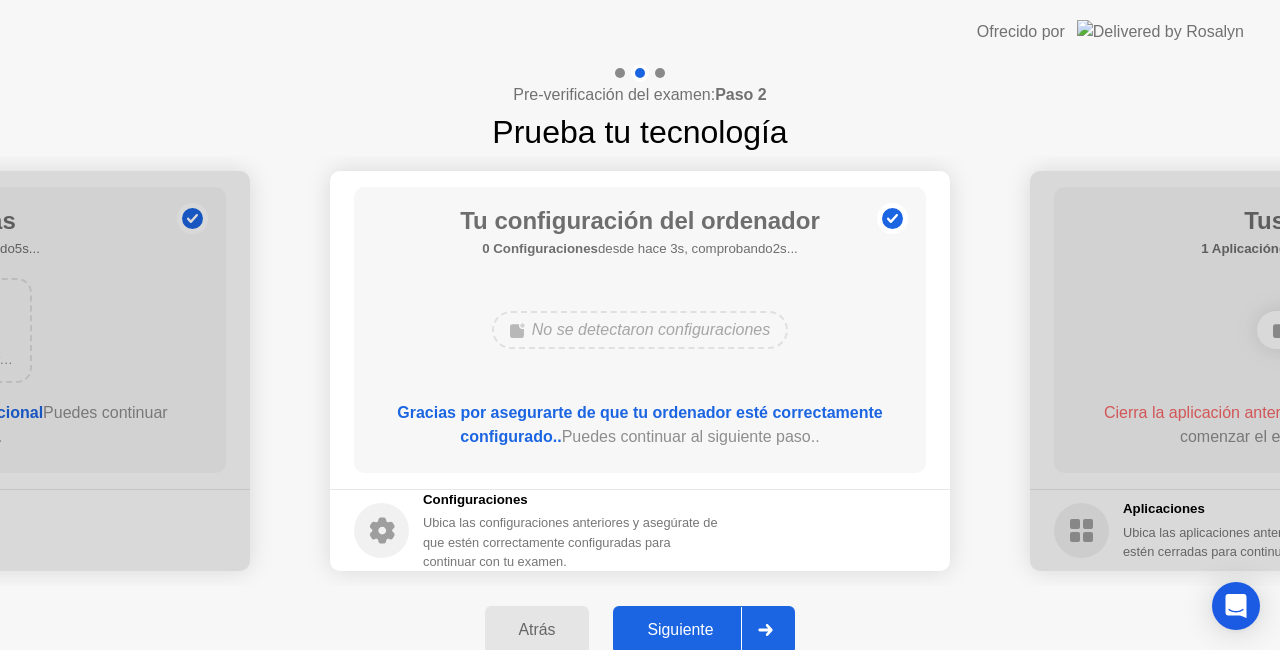 click on "Siguiente" 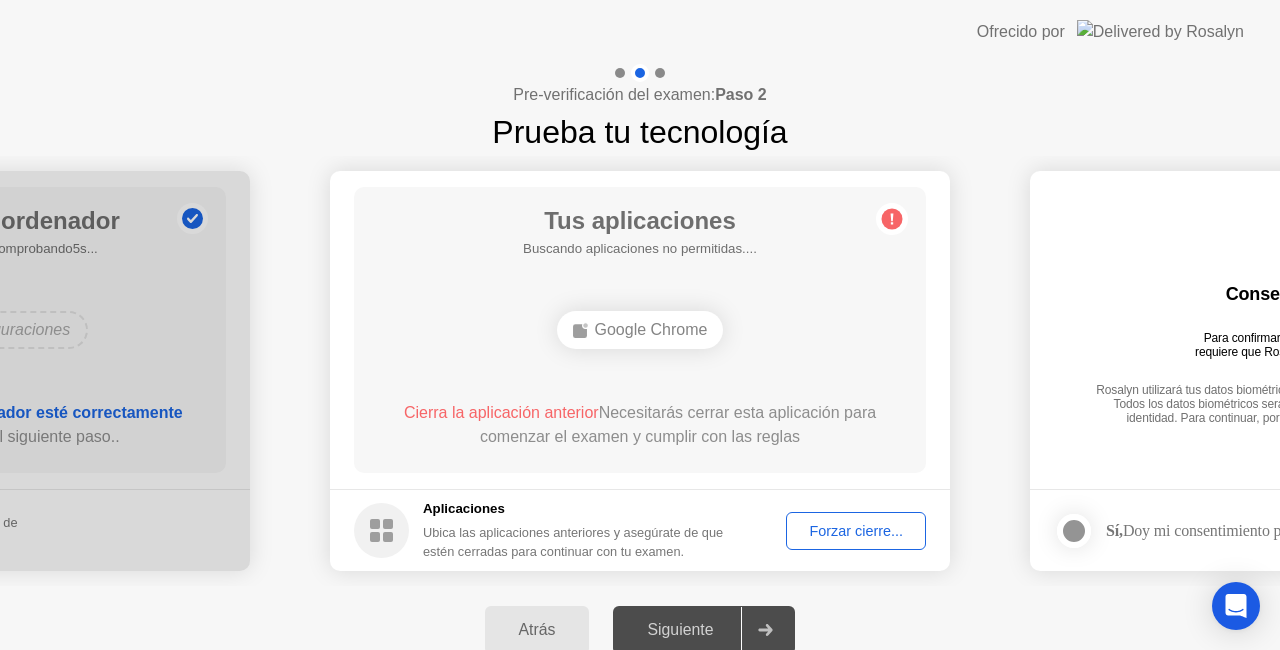 click on "Forzar cierre..." 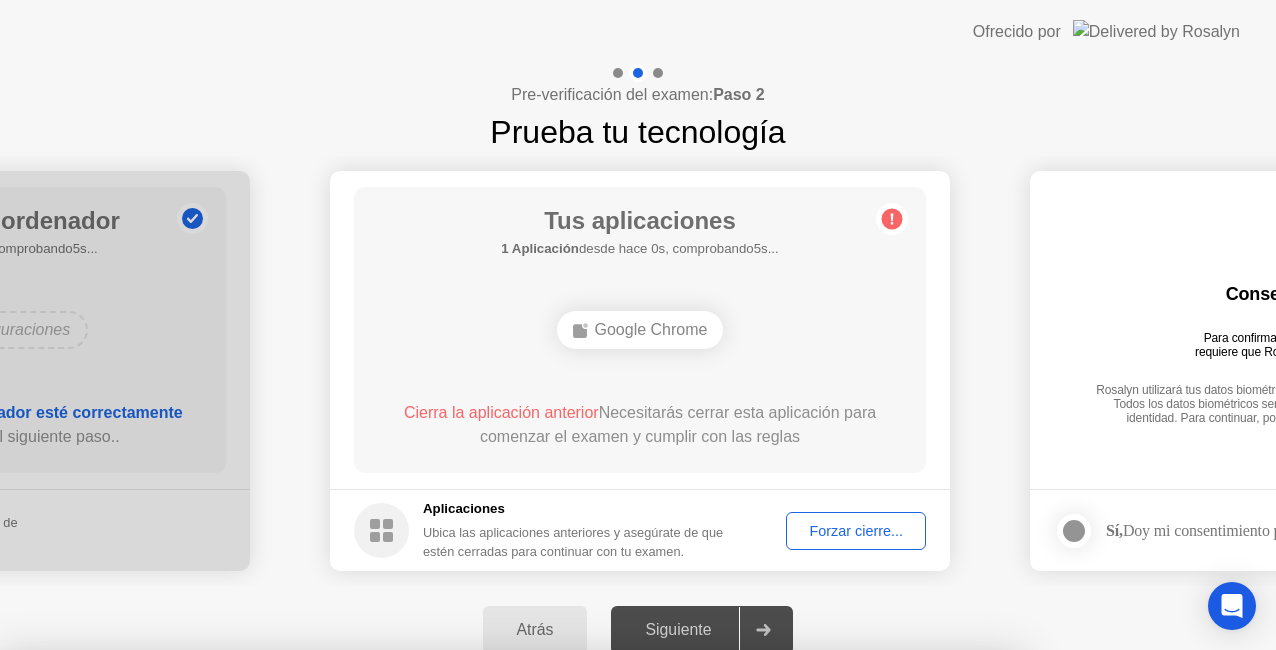 click on "Confirmar" at bounding box center (584, 926) 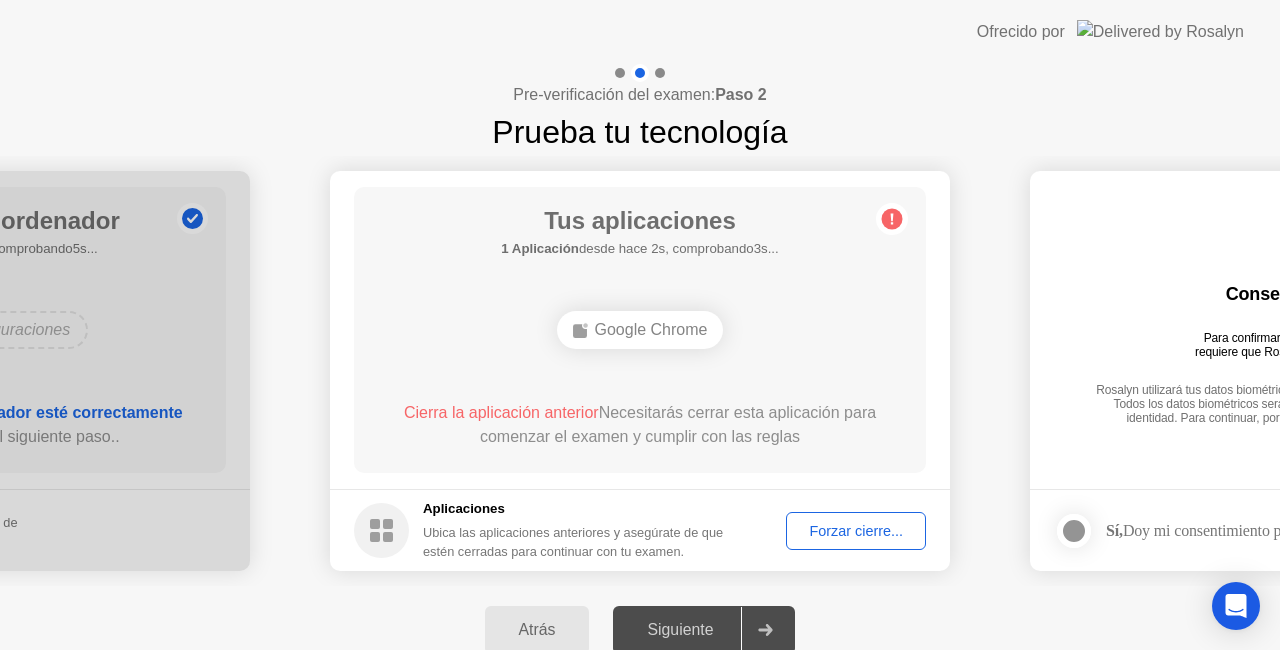 click on "Forzar cierre..." 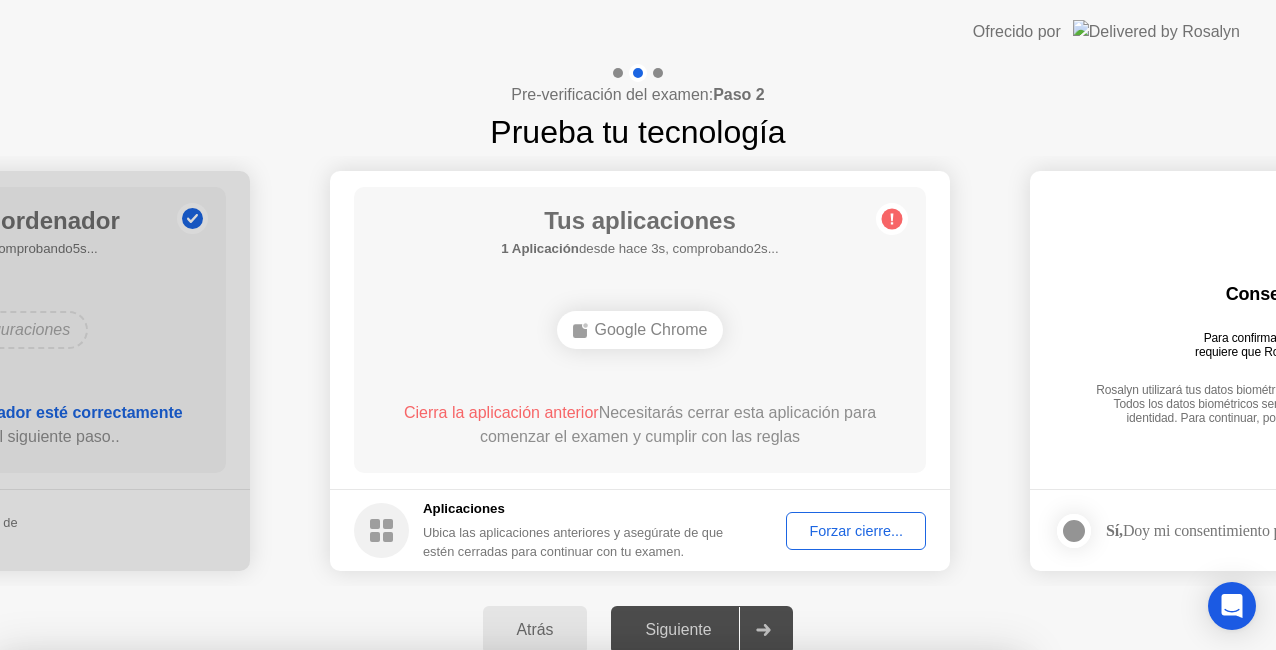 click on "Confirmar" at bounding box center [584, 926] 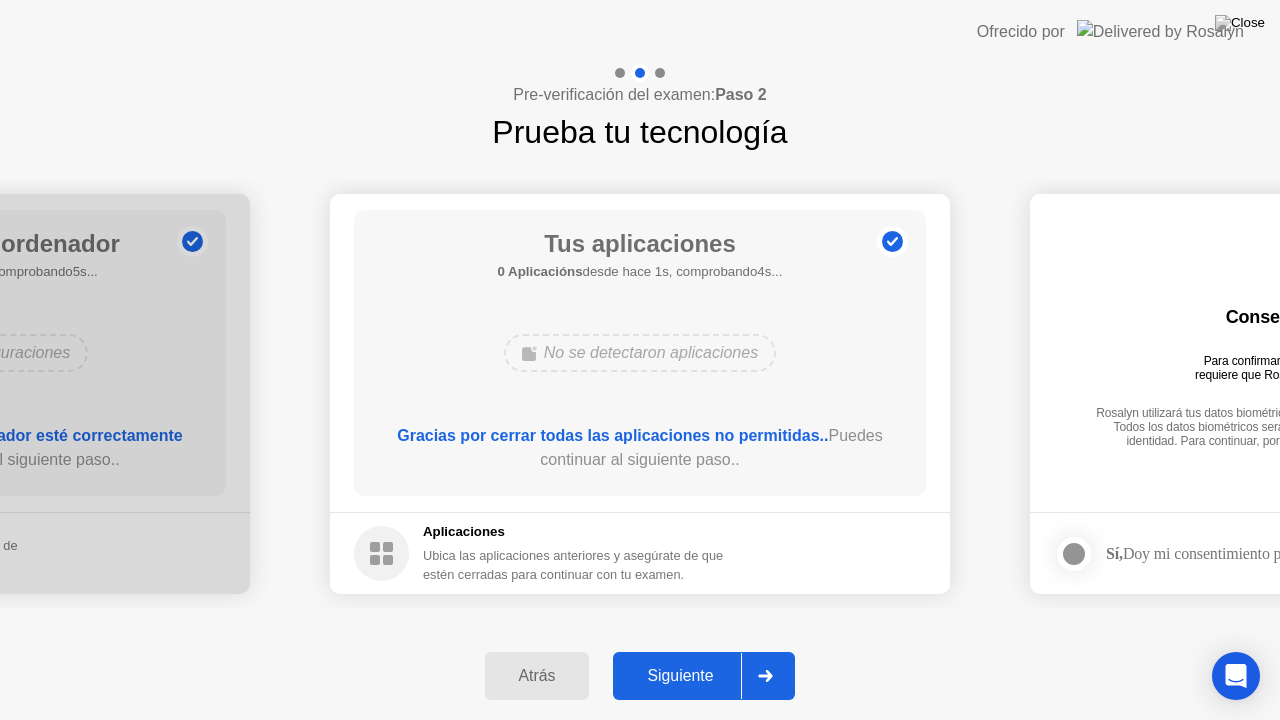 click on "Siguiente" 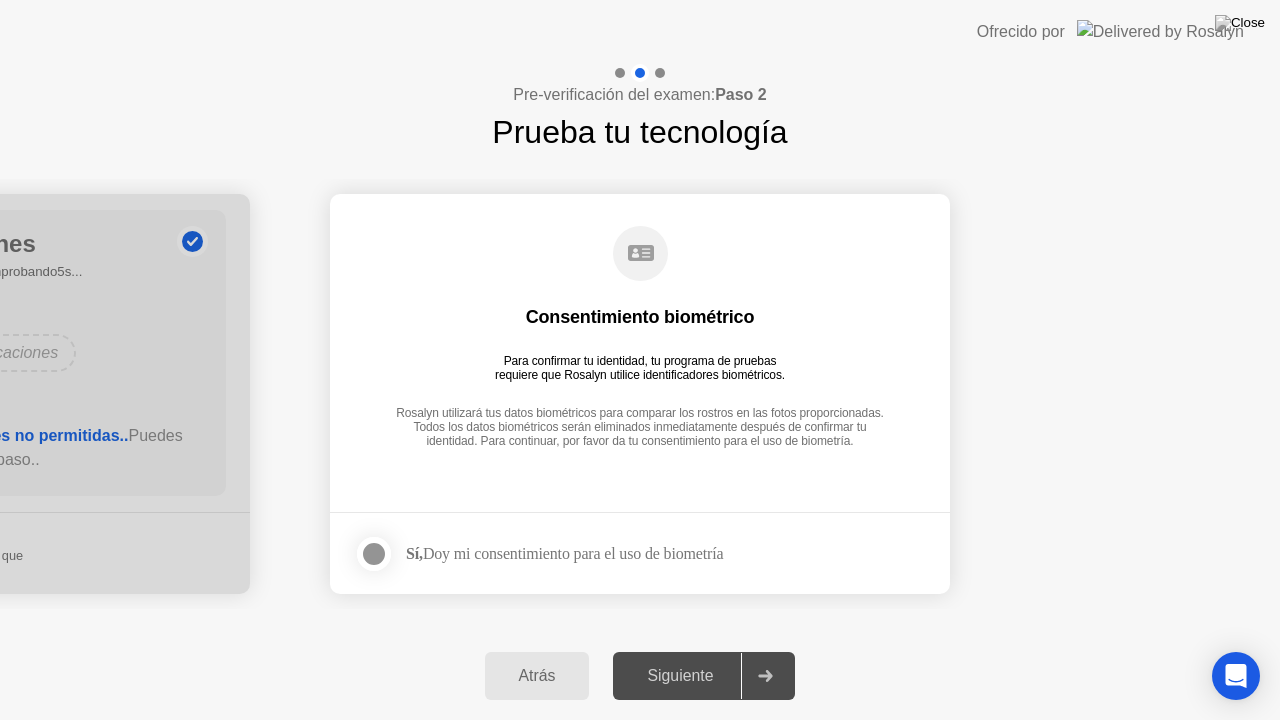 click 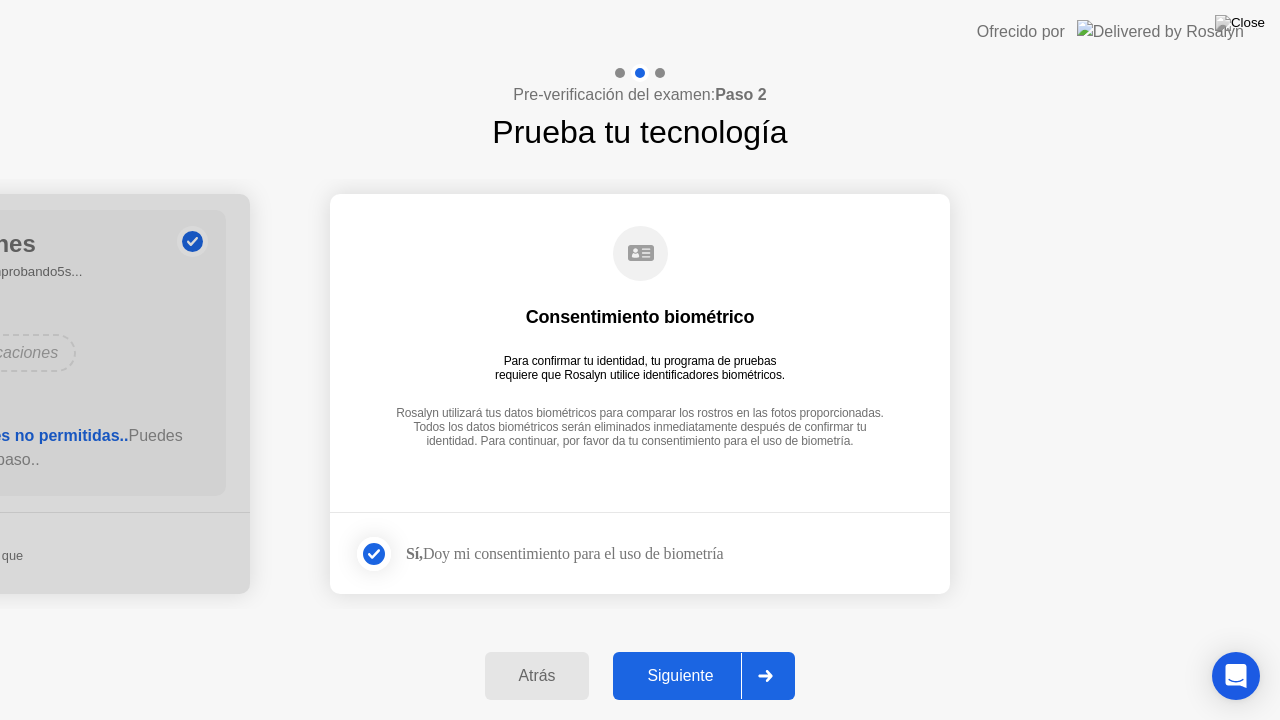 click on "Siguiente" 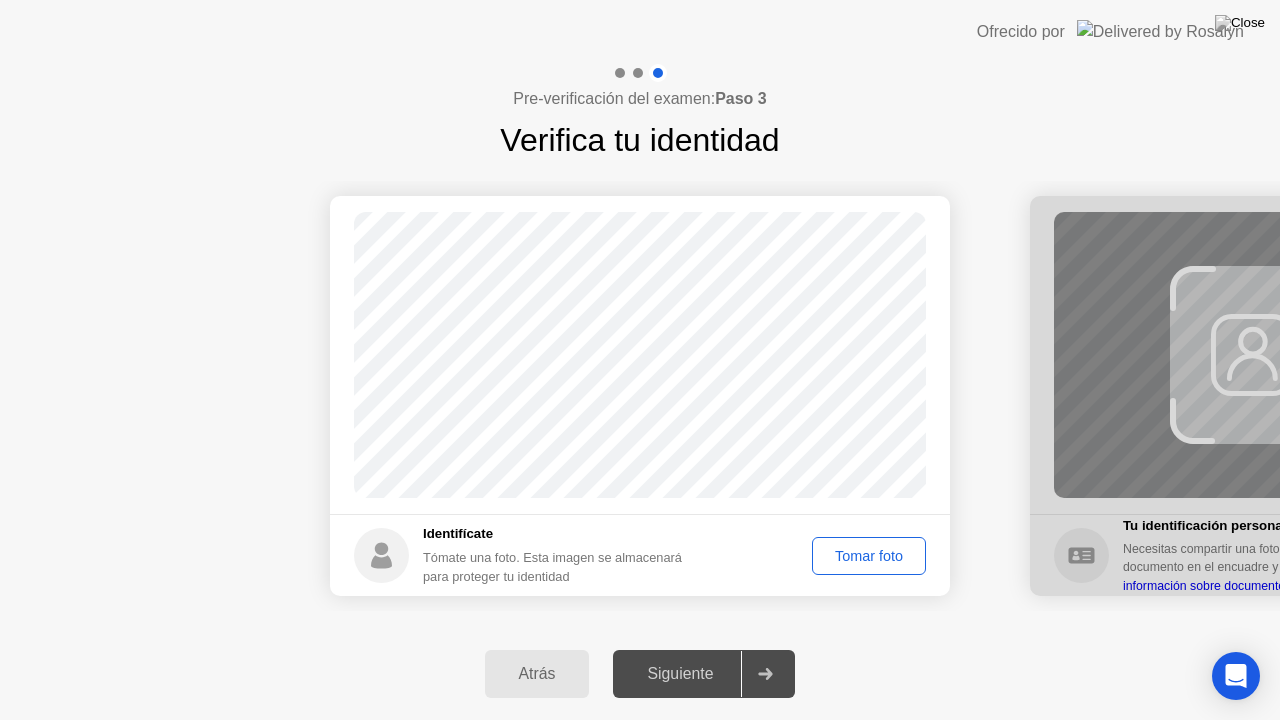 click on "Tomar foto" 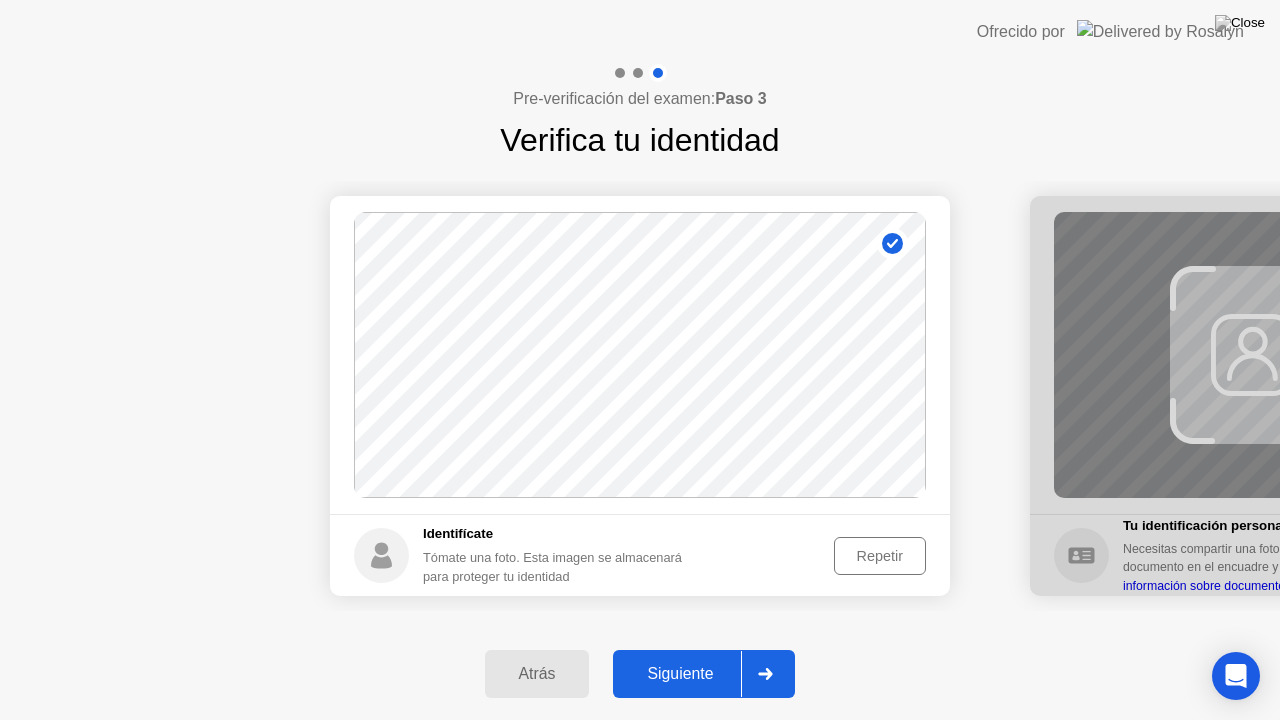click on "Siguiente" 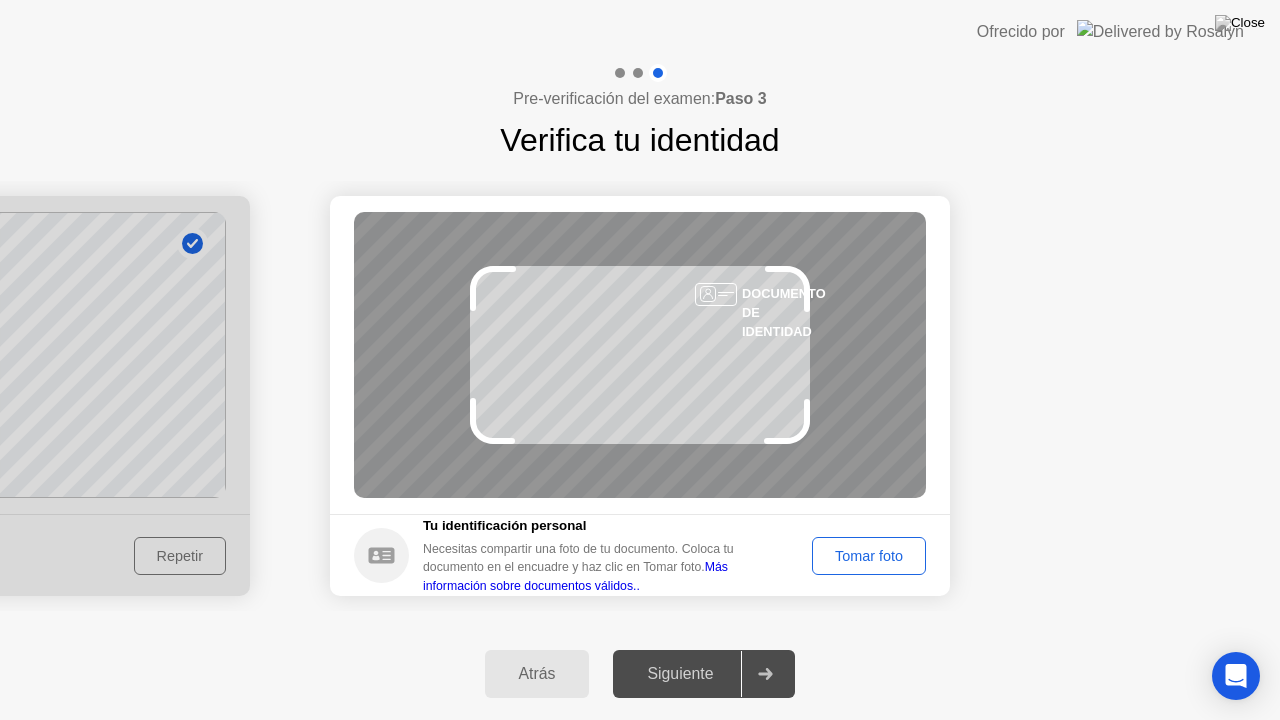 click on "Tomar foto" 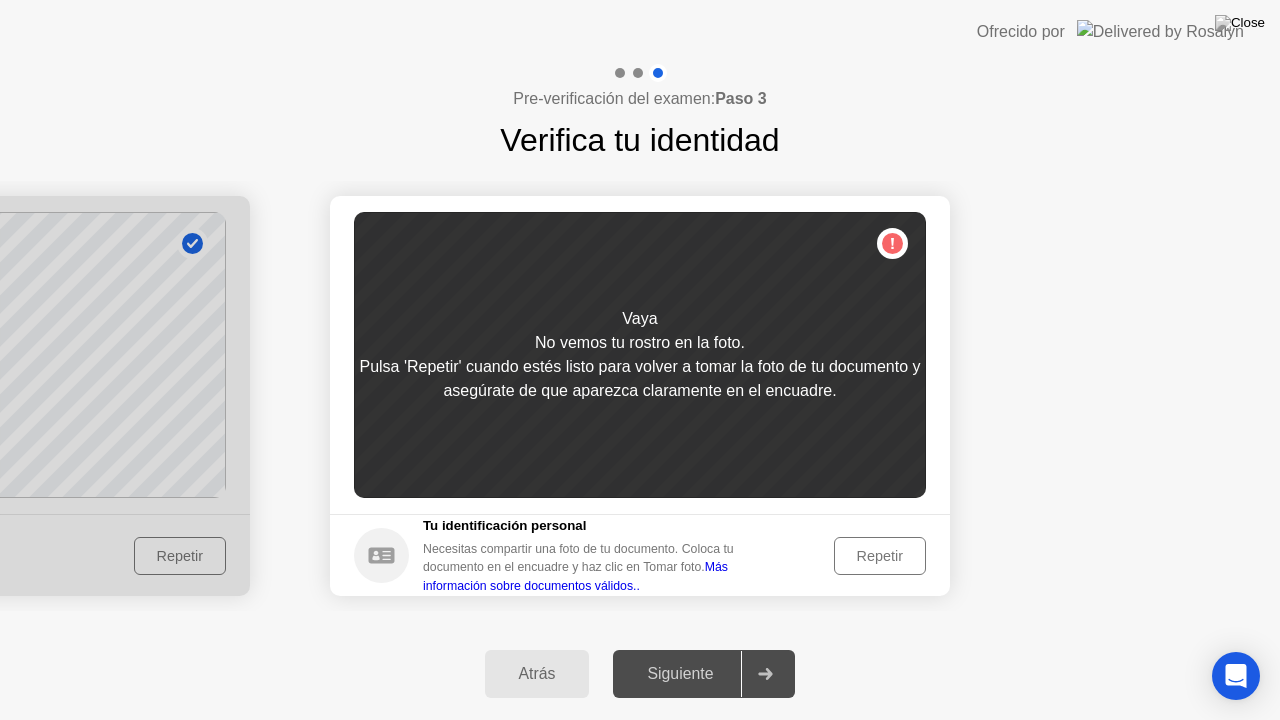 click on "Repetir" 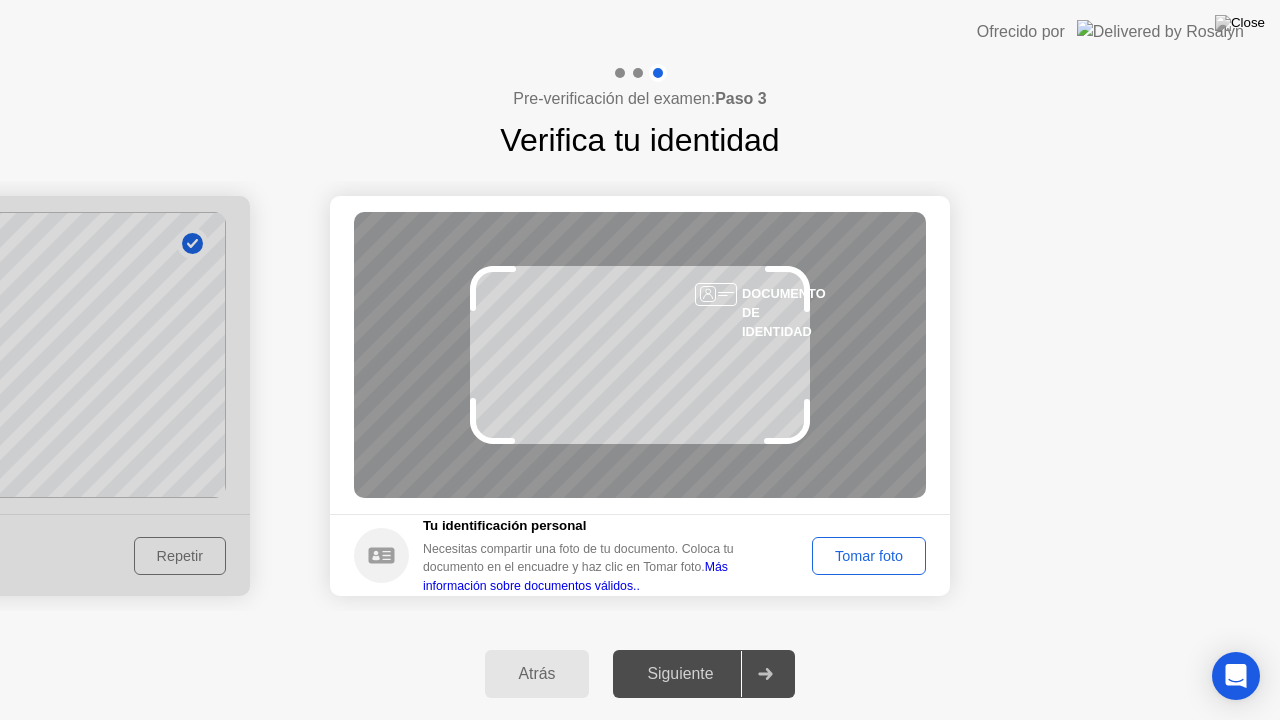 click on "Tomar foto" 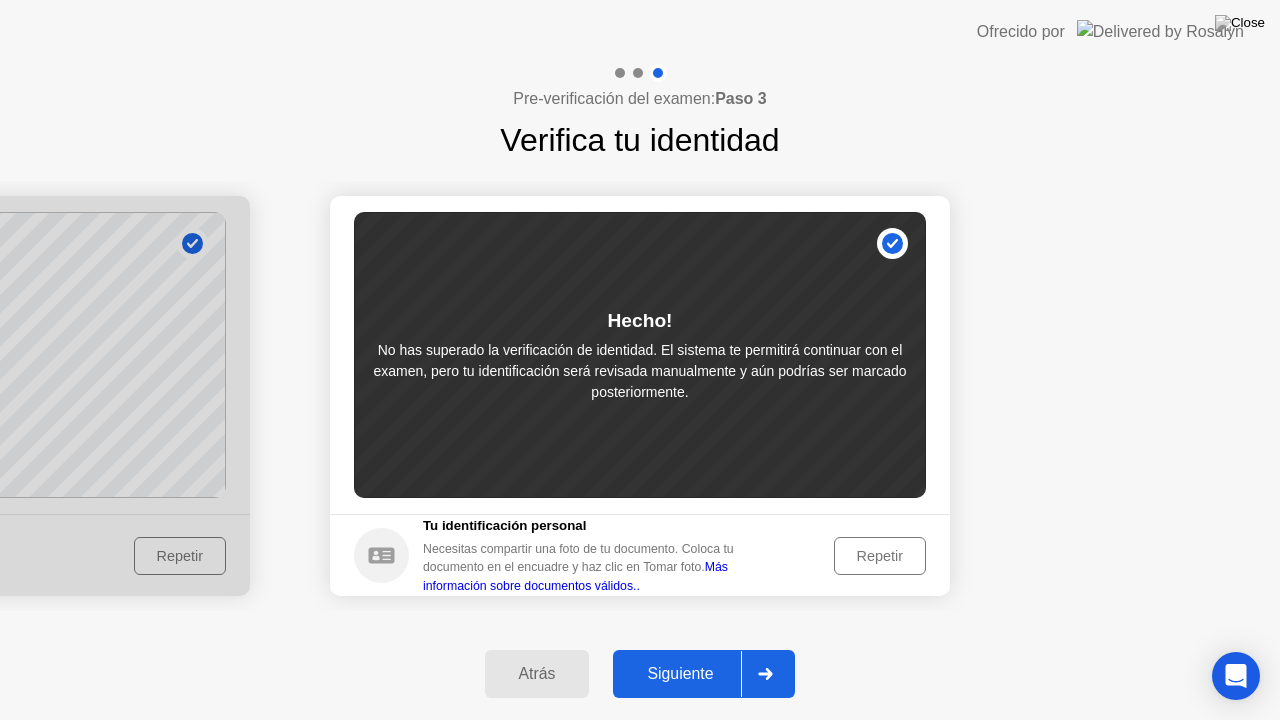 click on "Siguiente" 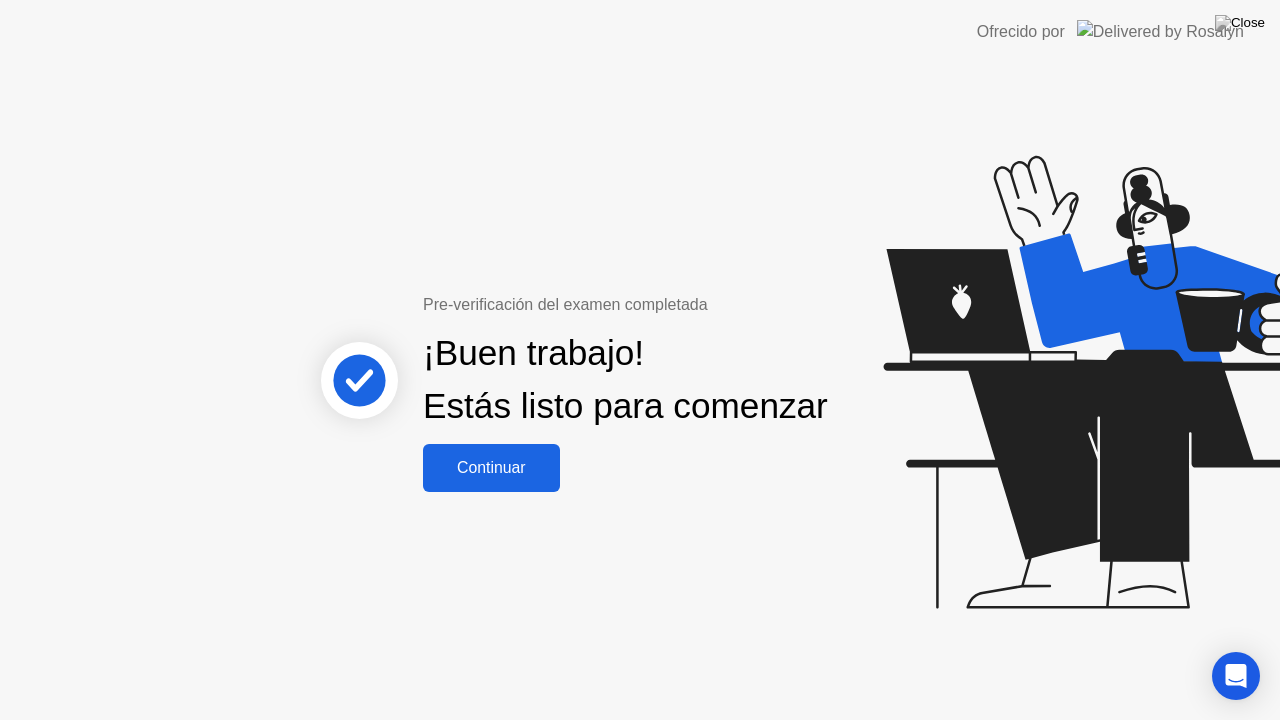 click on "Continuar" 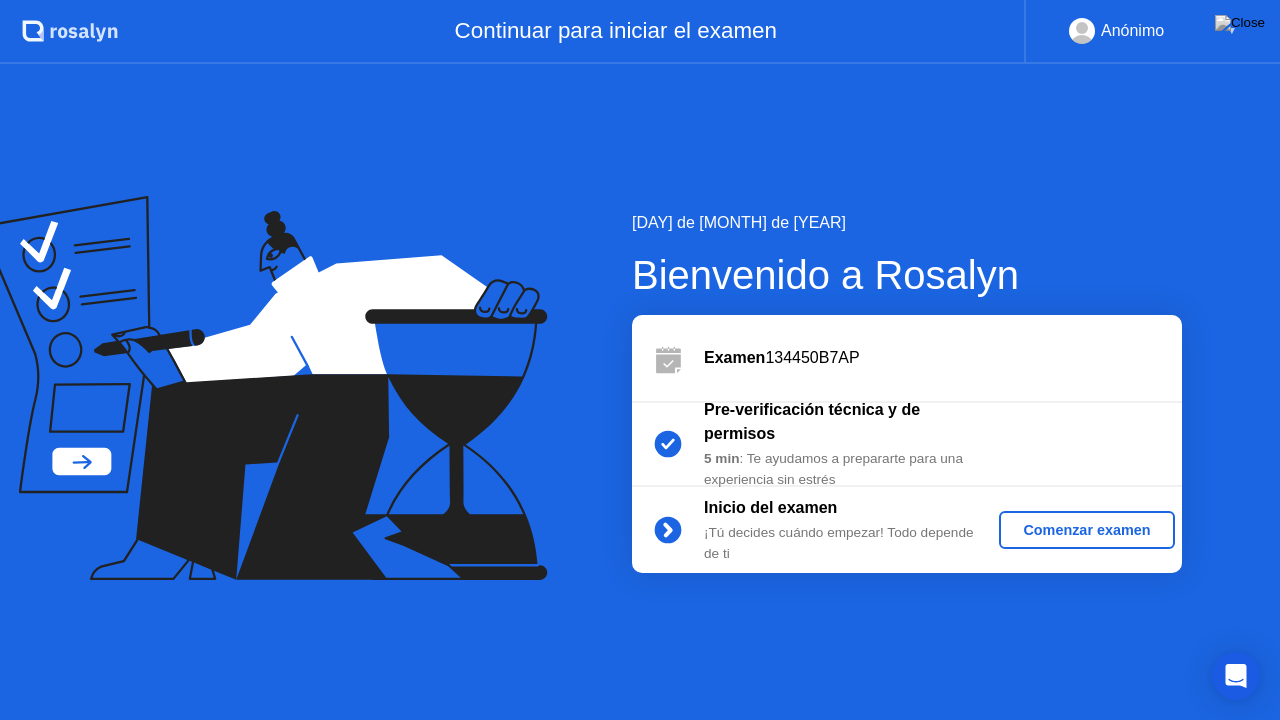 click on "Comenzar examen" 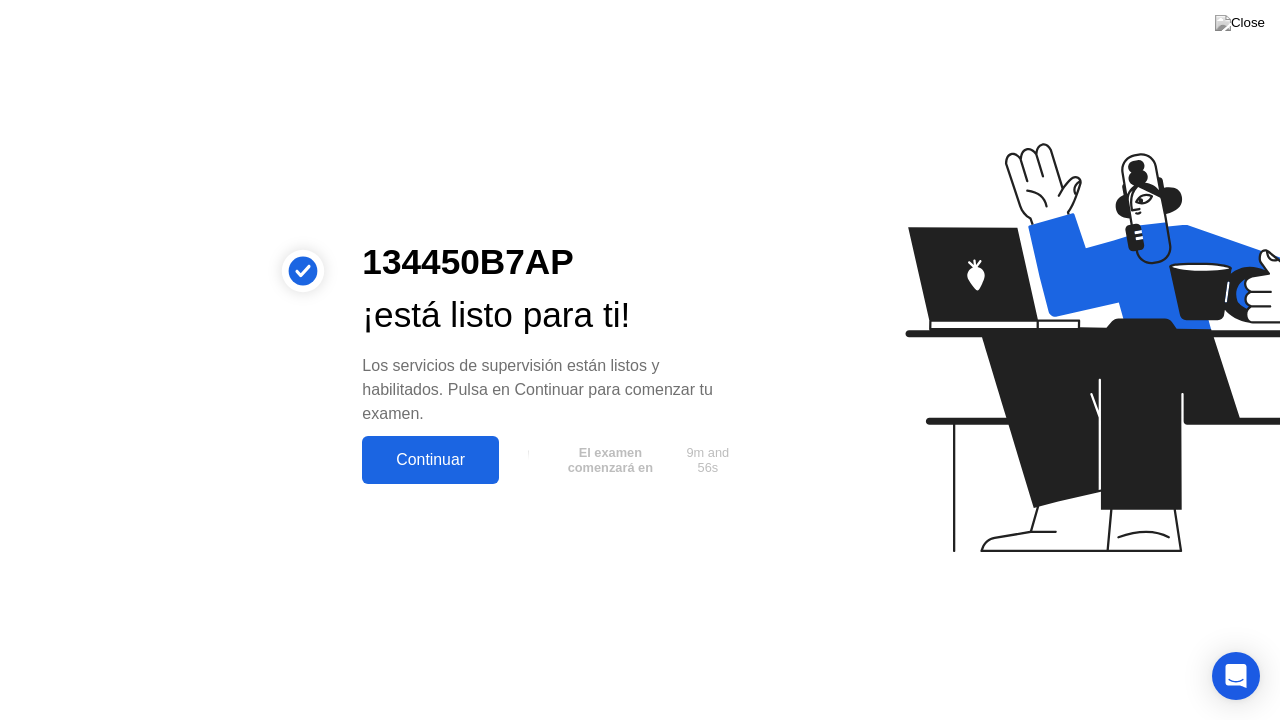 click on "Continuar" 